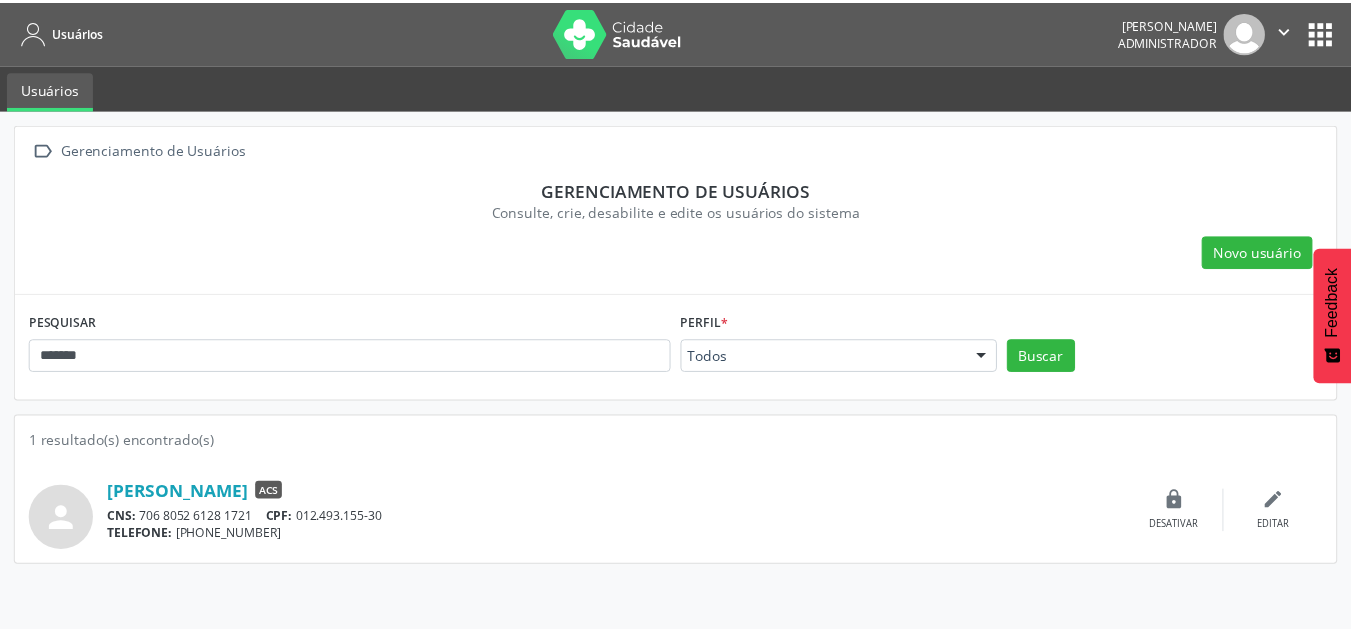 scroll, scrollTop: 0, scrollLeft: 0, axis: both 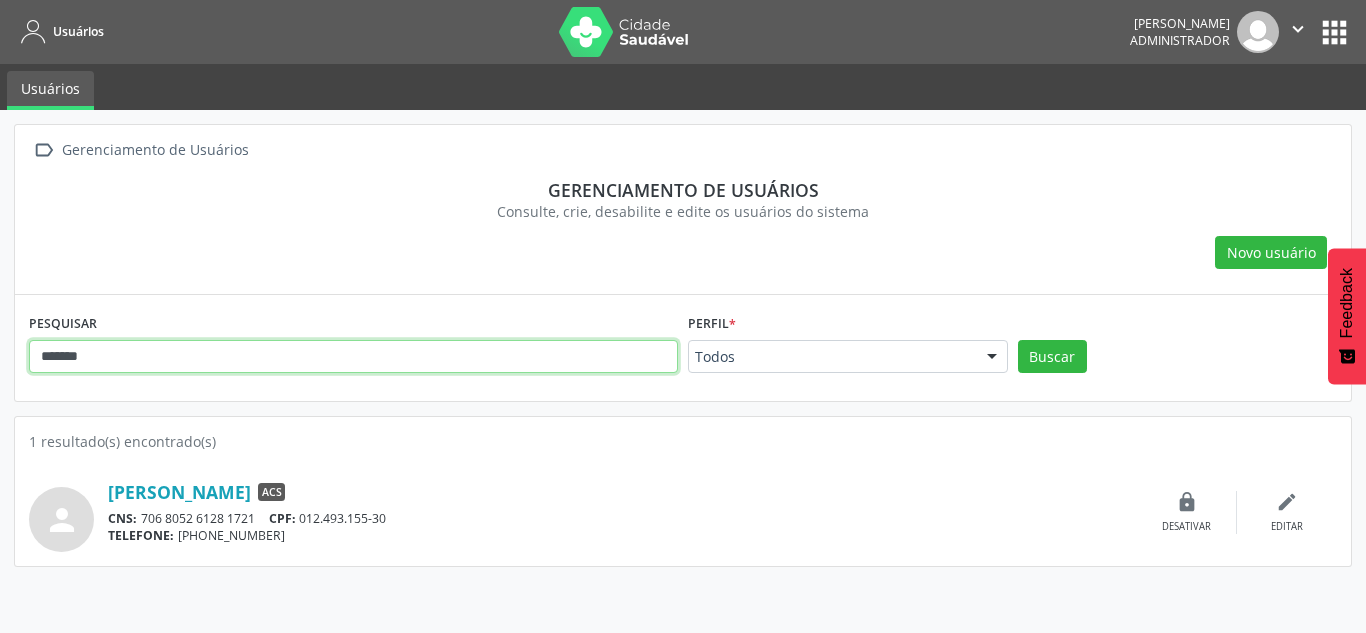 drag, startPoint x: 135, startPoint y: 352, endPoint x: -20, endPoint y: 345, distance: 155.15799 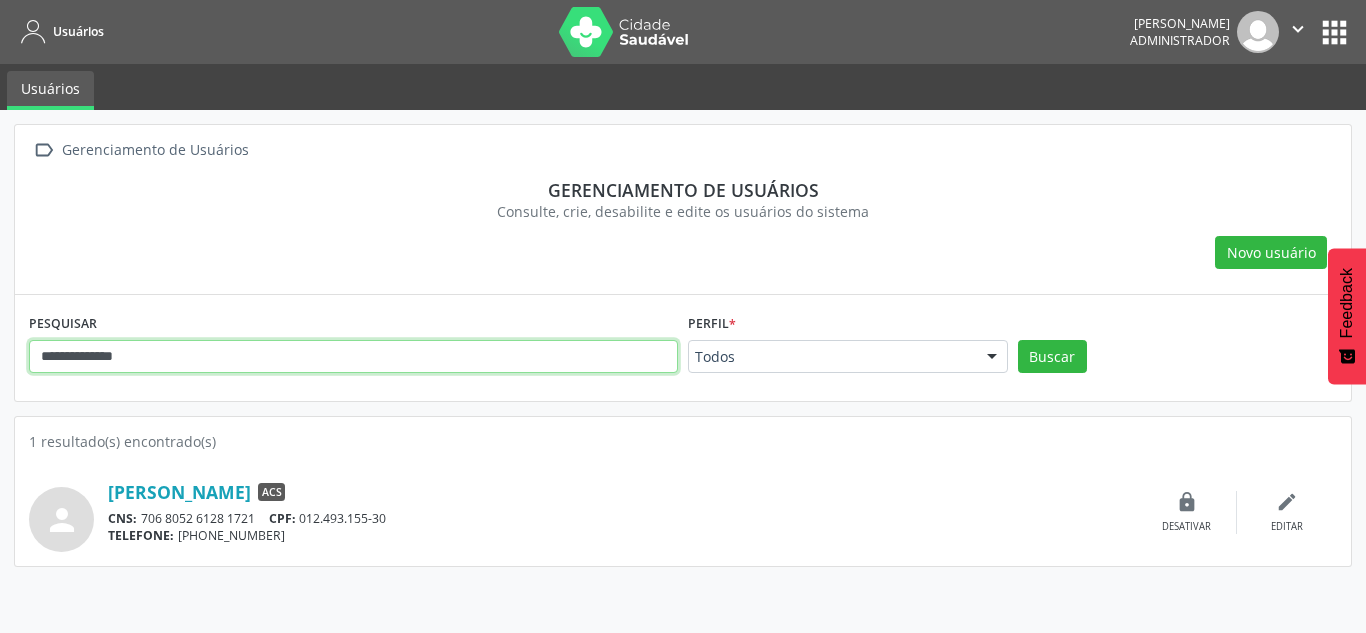 type on "**********" 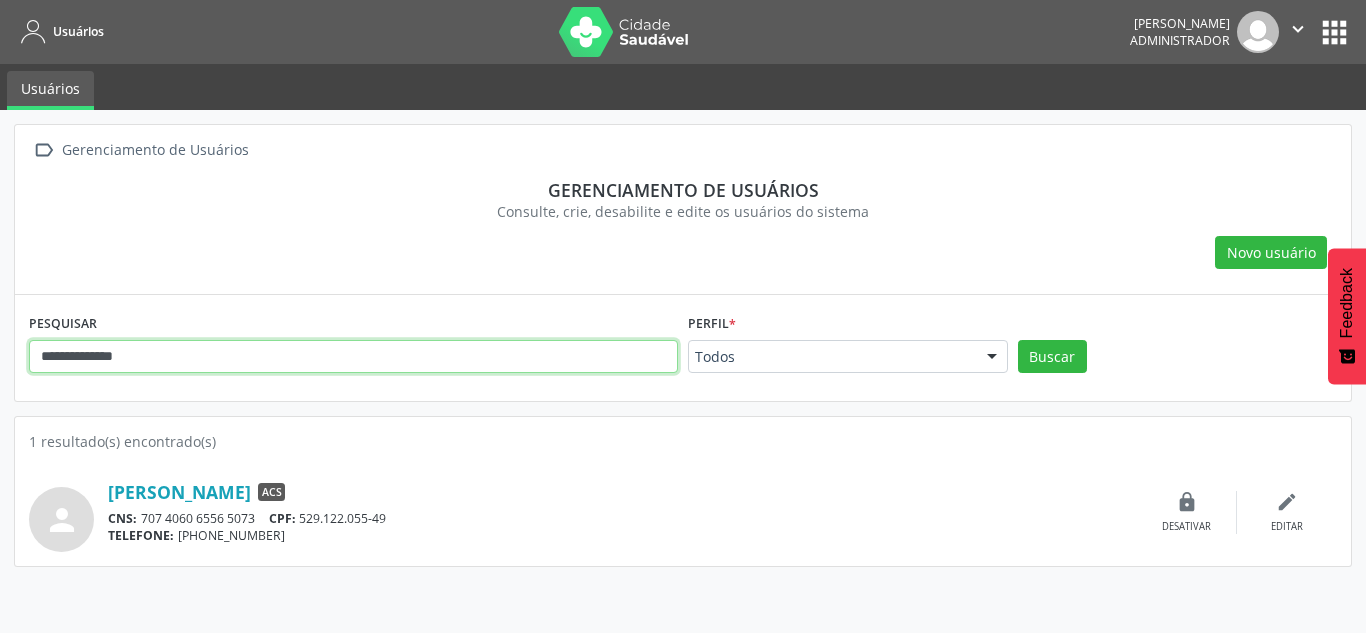 drag, startPoint x: 391, startPoint y: 358, endPoint x: 46, endPoint y: 354, distance: 345.0232 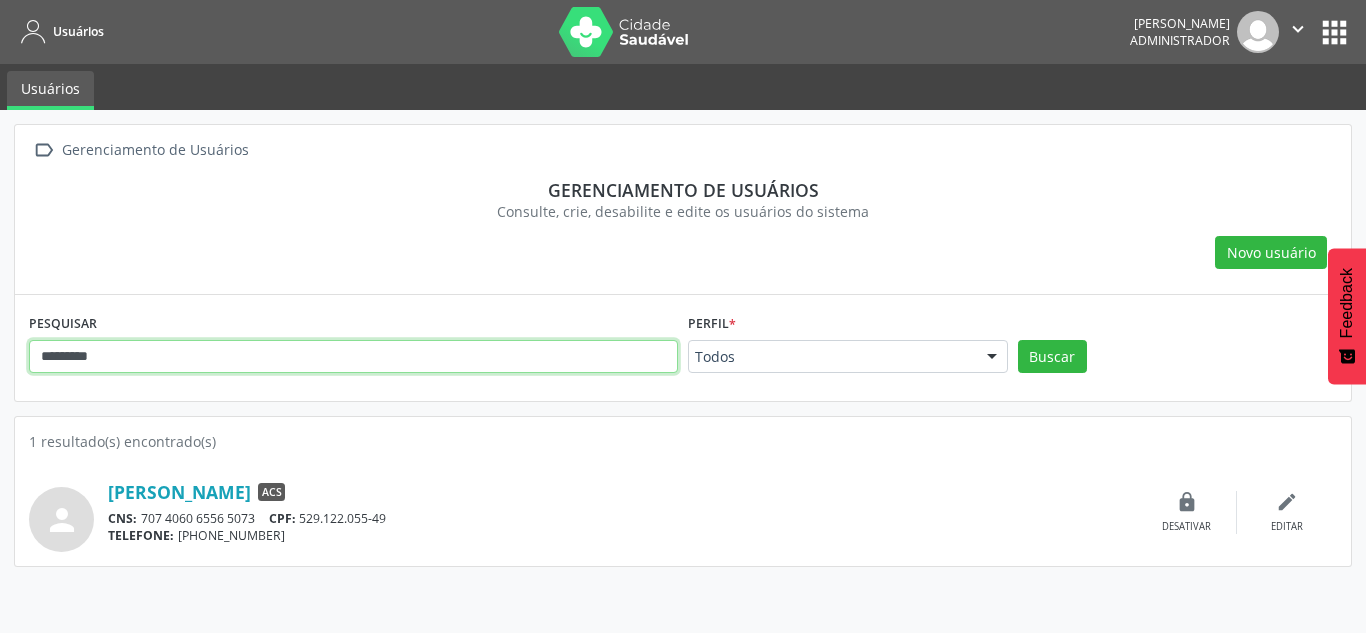 type on "*********" 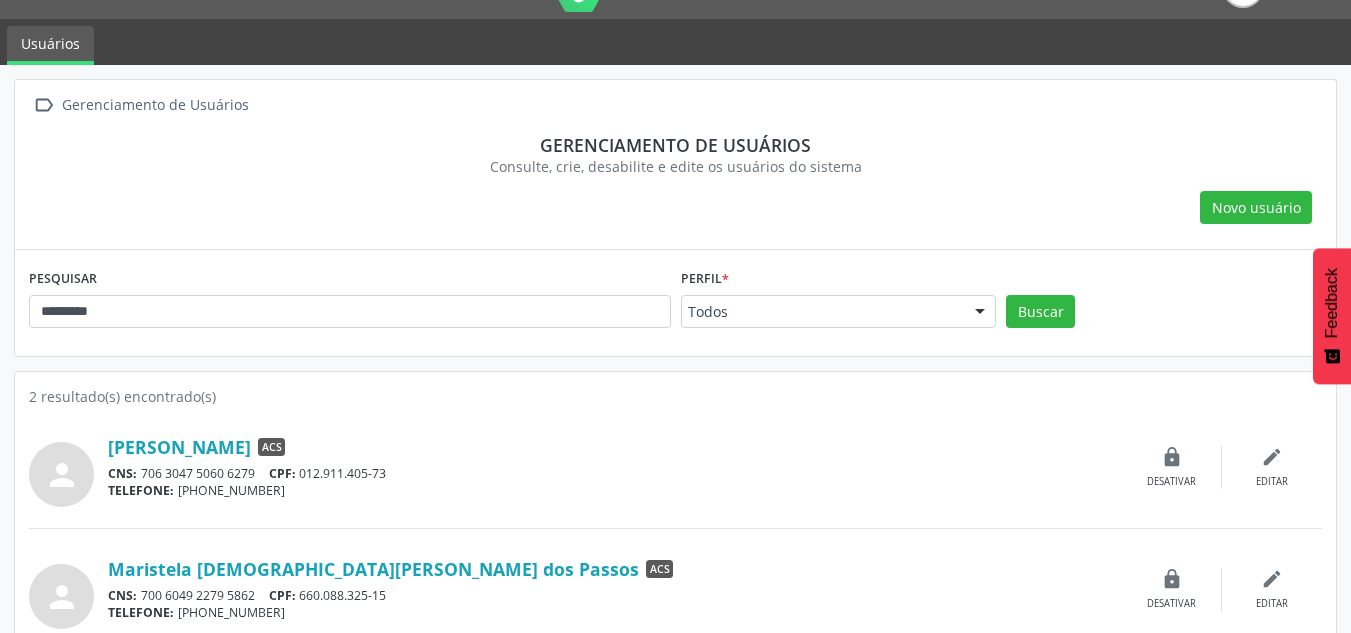 scroll, scrollTop: 70, scrollLeft: 0, axis: vertical 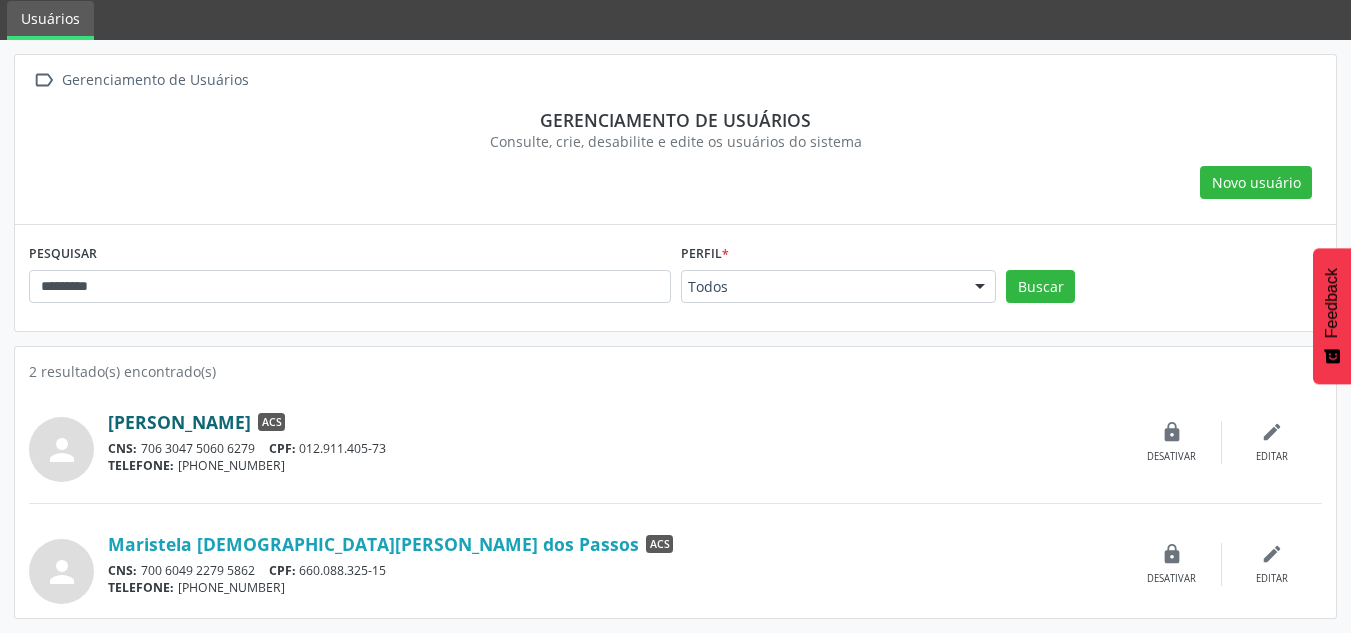 drag, startPoint x: 106, startPoint y: 415, endPoint x: 343, endPoint y: 427, distance: 237.3036 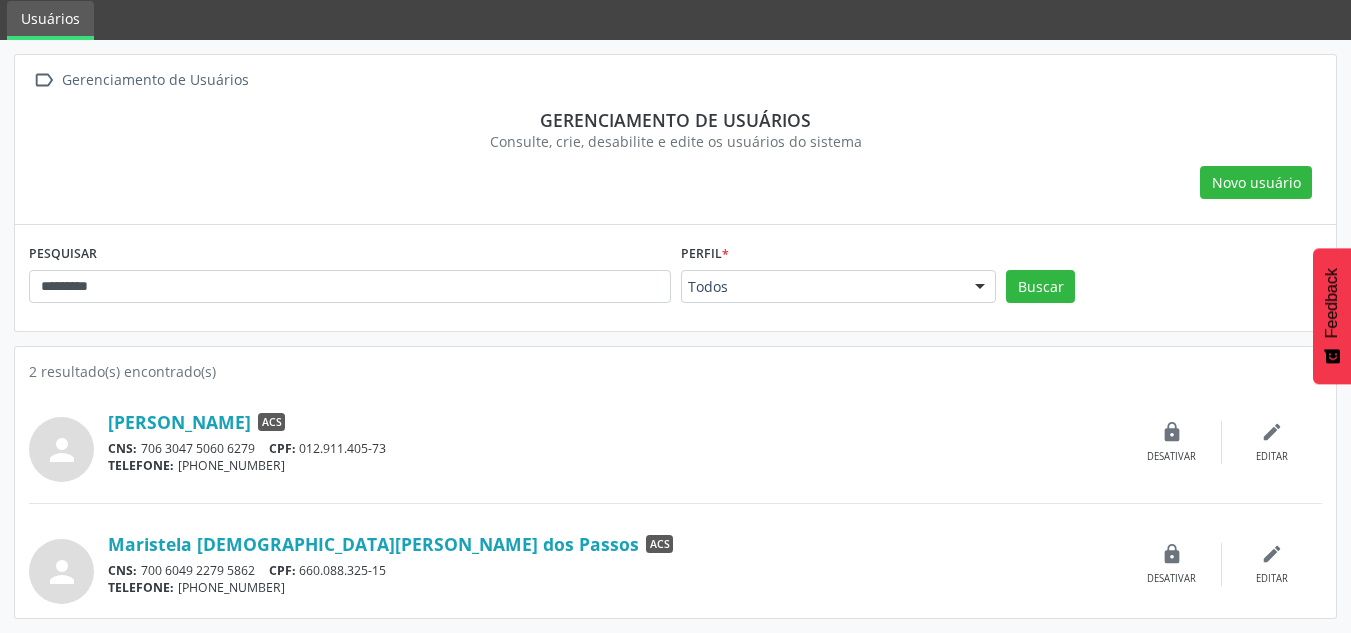 copy on "[PERSON_NAME]" 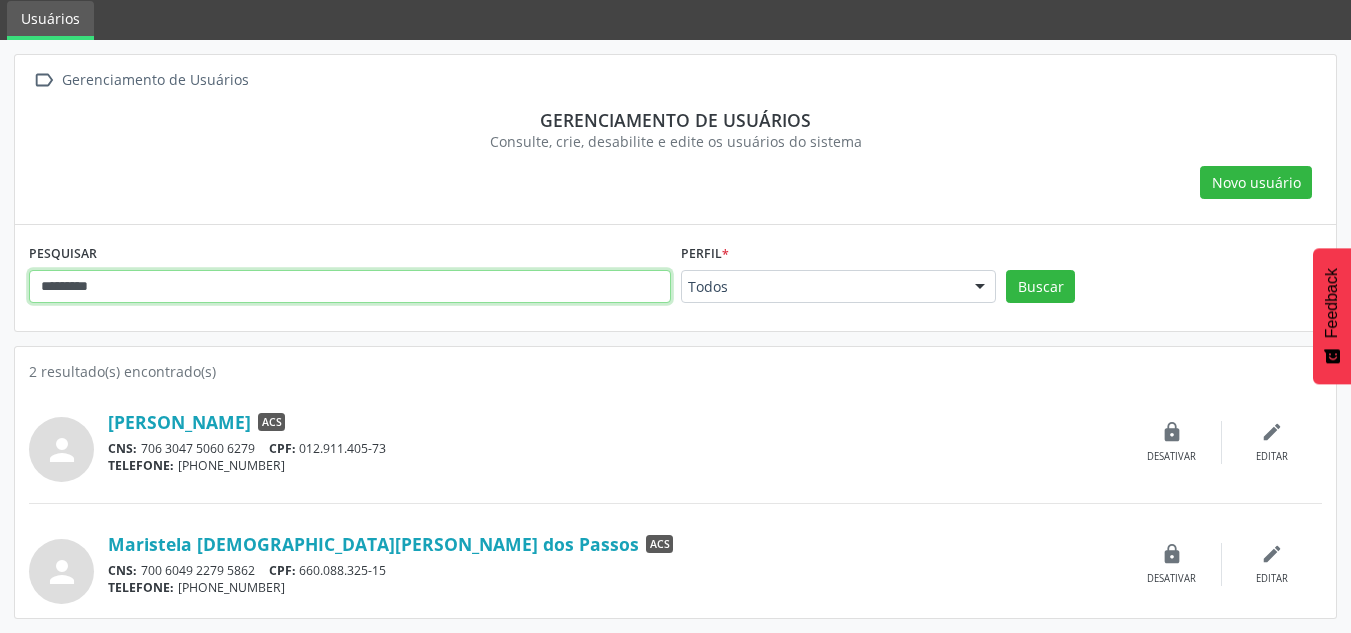 drag, startPoint x: 138, startPoint y: 284, endPoint x: -56, endPoint y: 261, distance: 195.35864 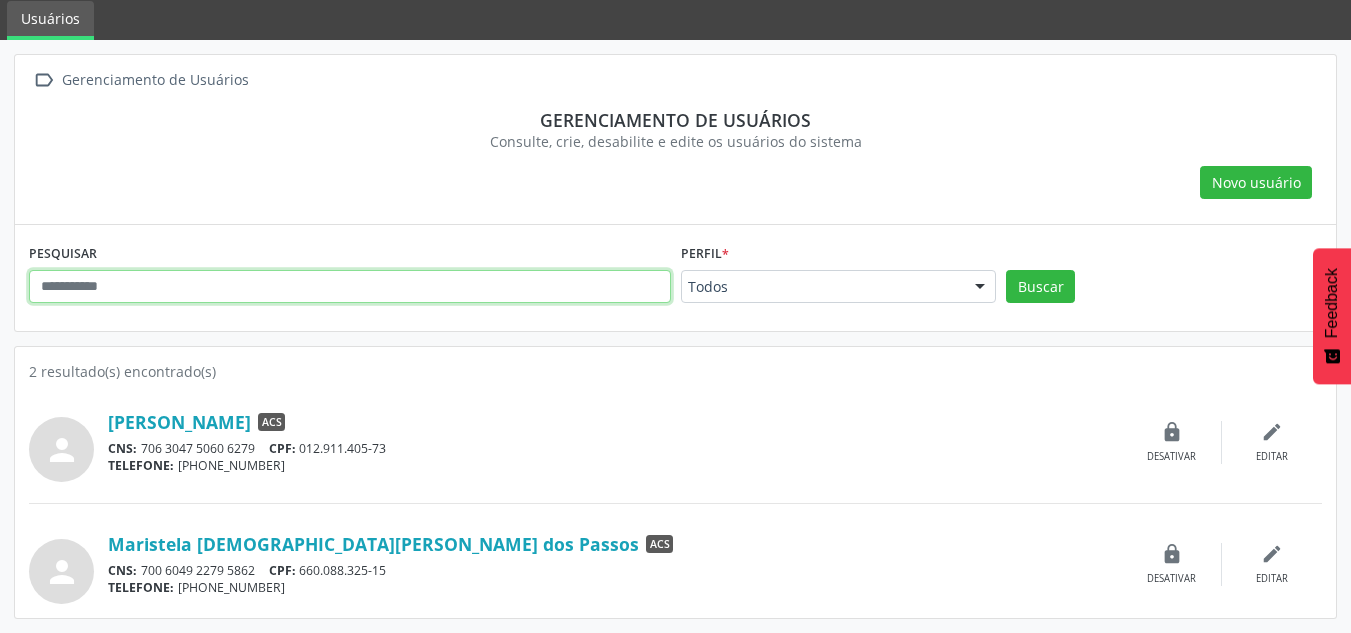 click at bounding box center [350, 287] 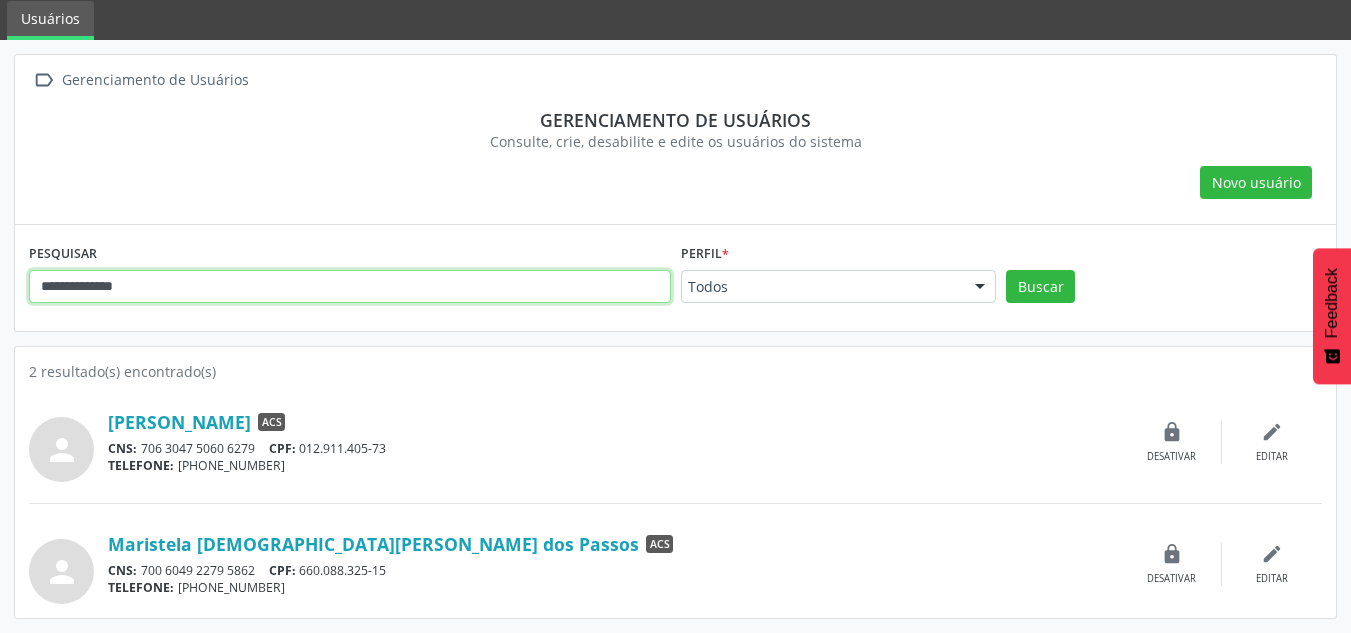 type on "**********" 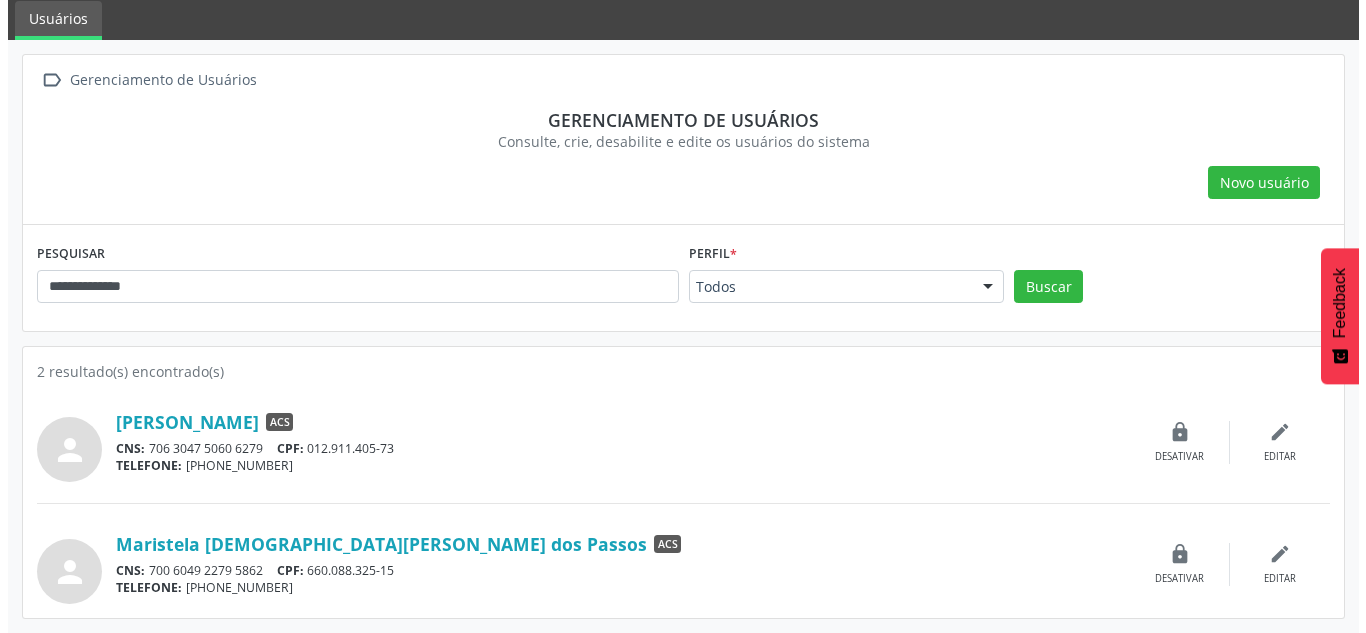 scroll, scrollTop: 0, scrollLeft: 0, axis: both 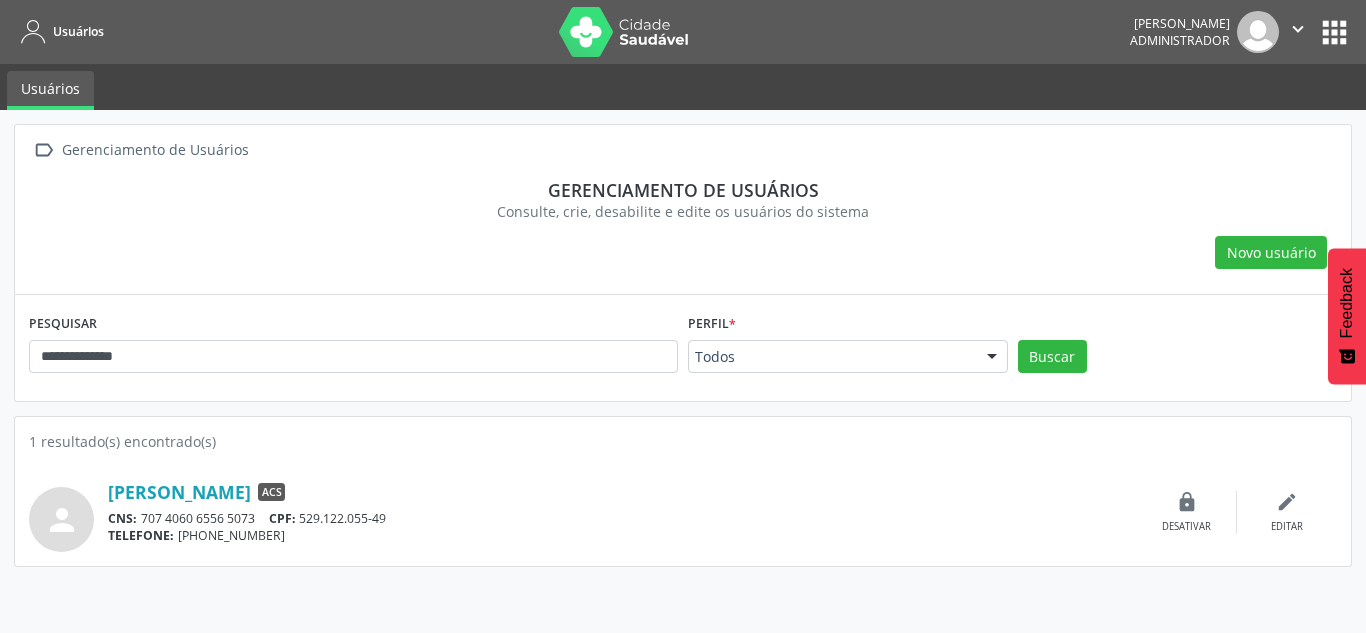 click at bounding box center (624, 32) 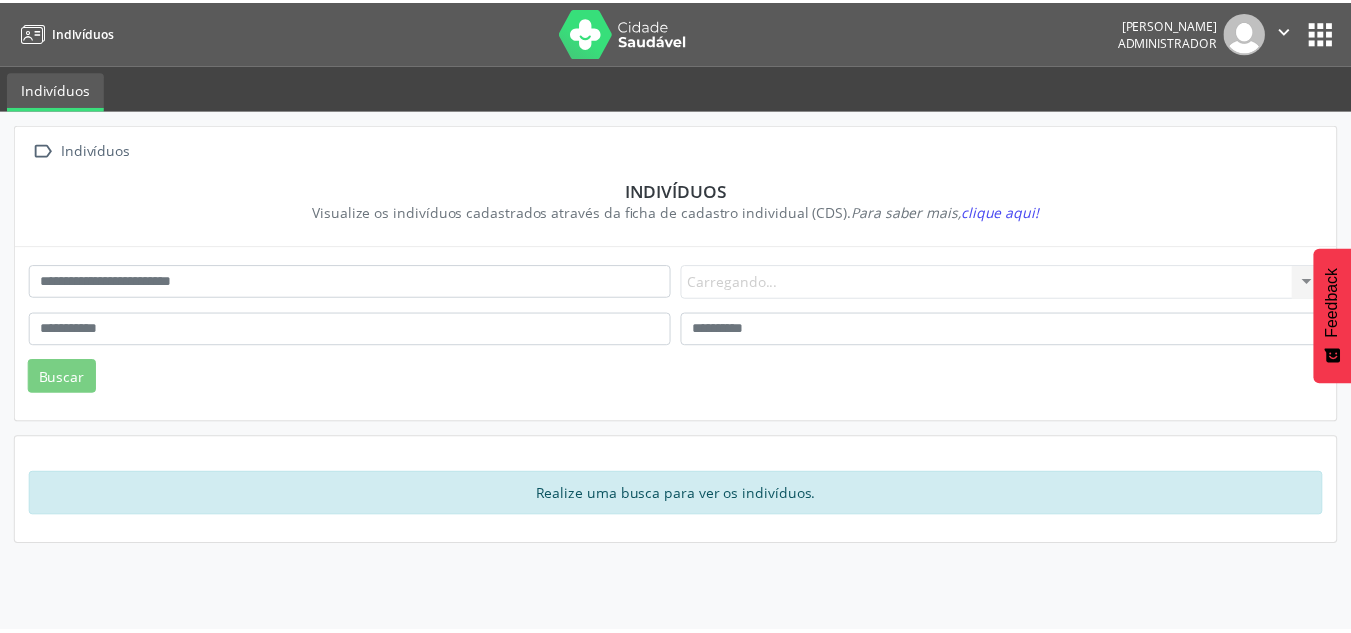 scroll, scrollTop: 0, scrollLeft: 0, axis: both 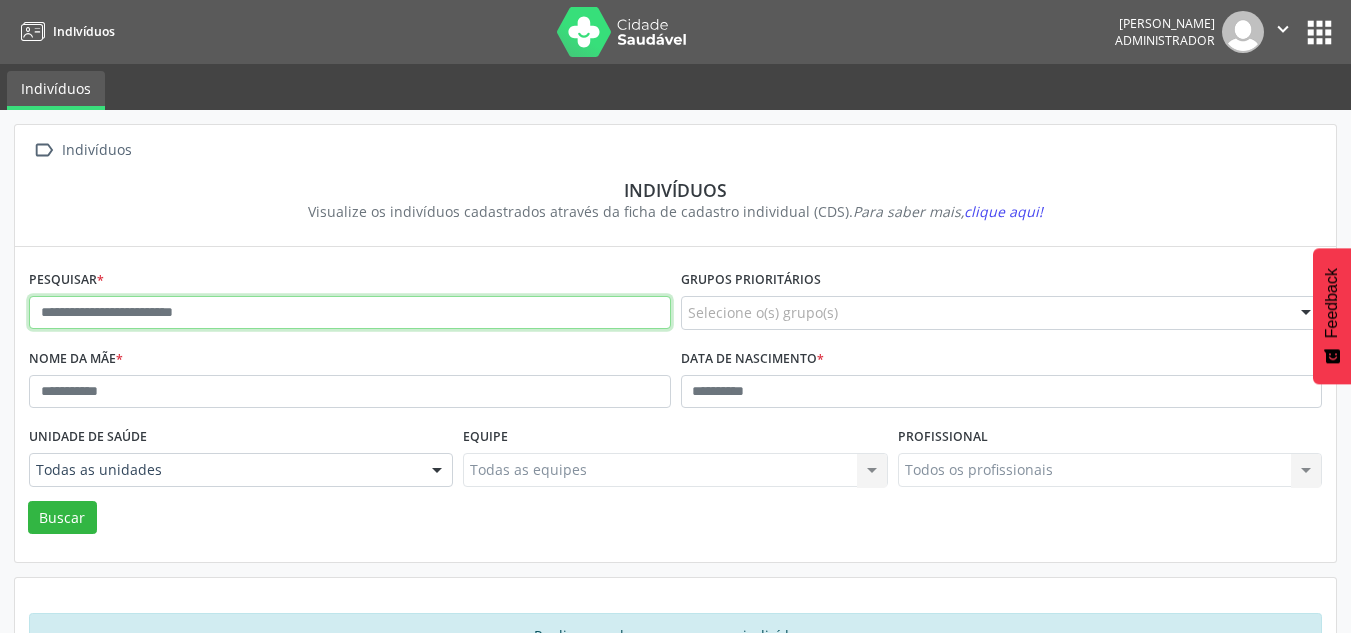 click at bounding box center (350, 313) 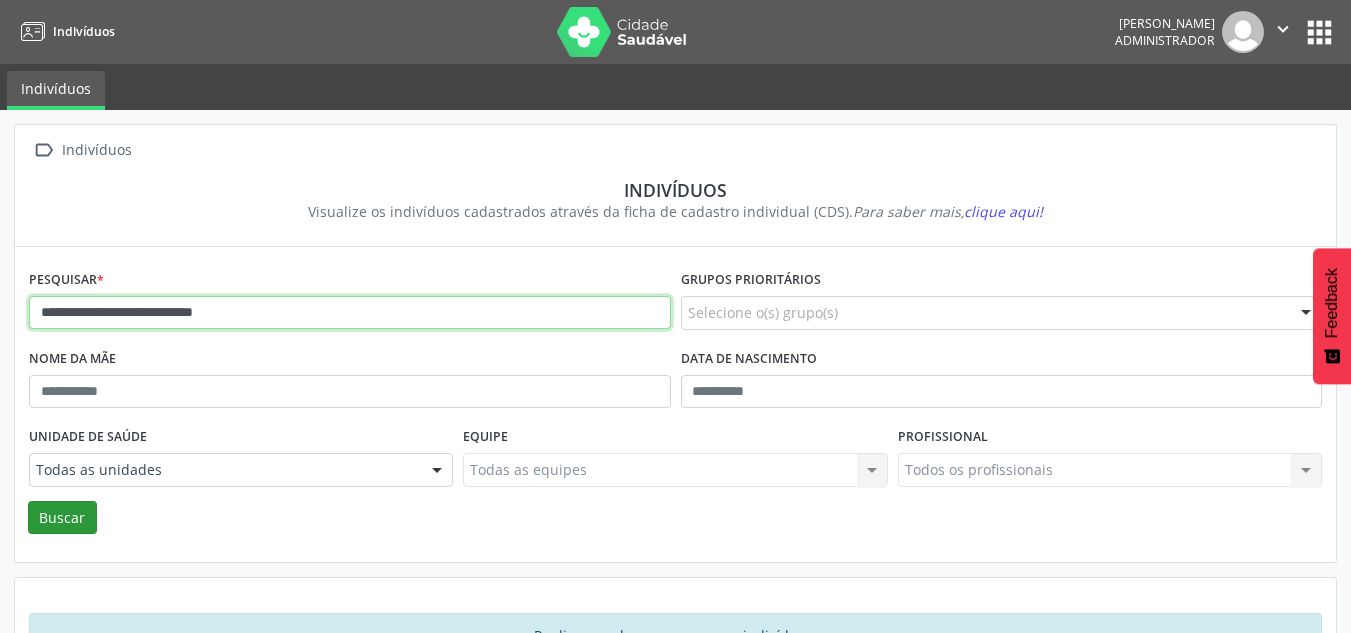 type on "**********" 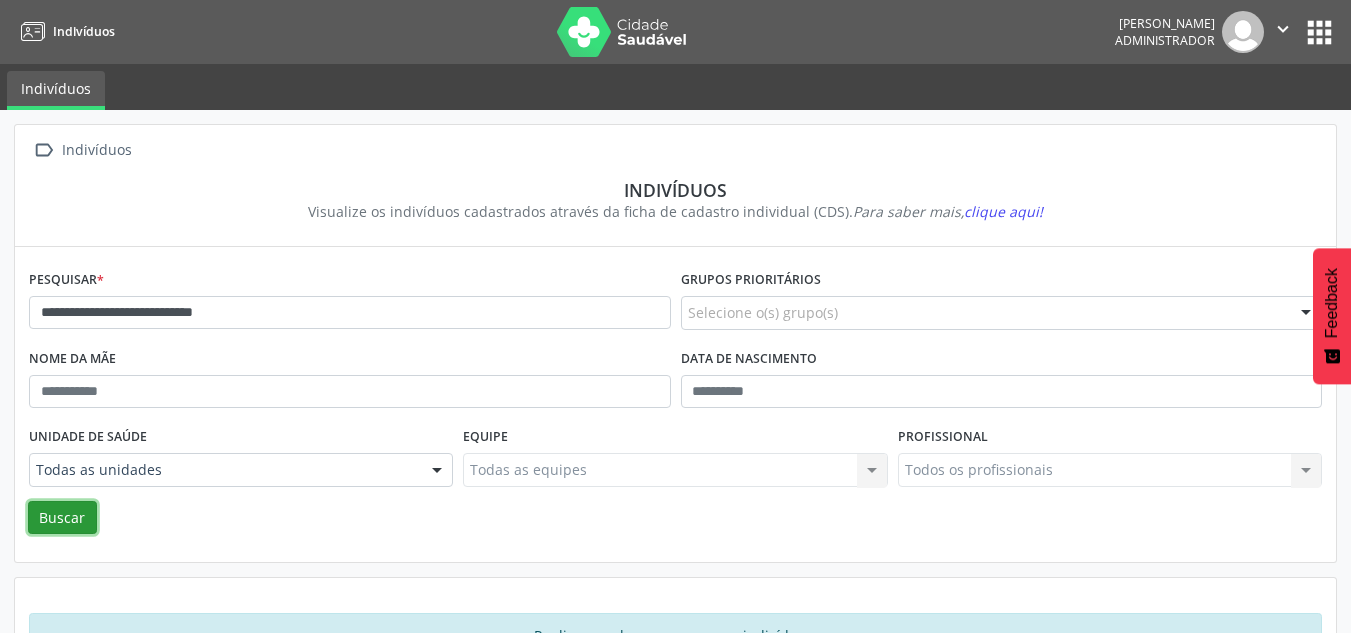 click on "Buscar" at bounding box center [62, 518] 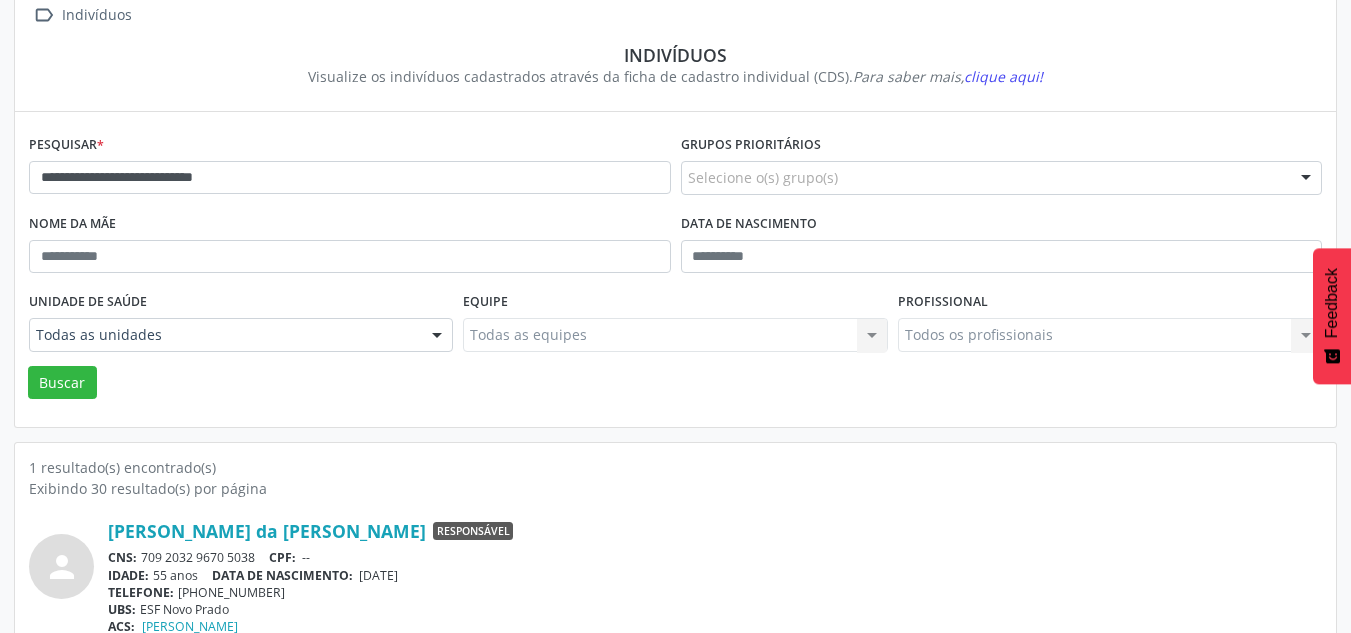 scroll, scrollTop: 183, scrollLeft: 0, axis: vertical 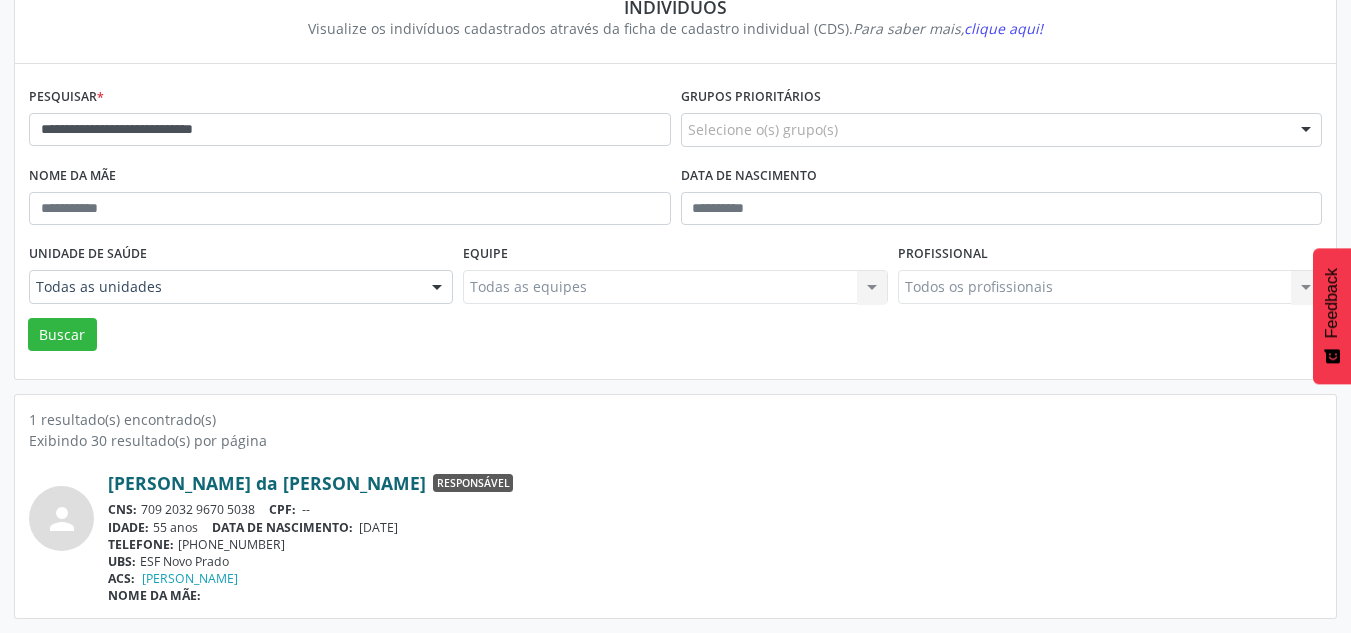 click on "[PERSON_NAME] da [PERSON_NAME]" at bounding box center (267, 483) 